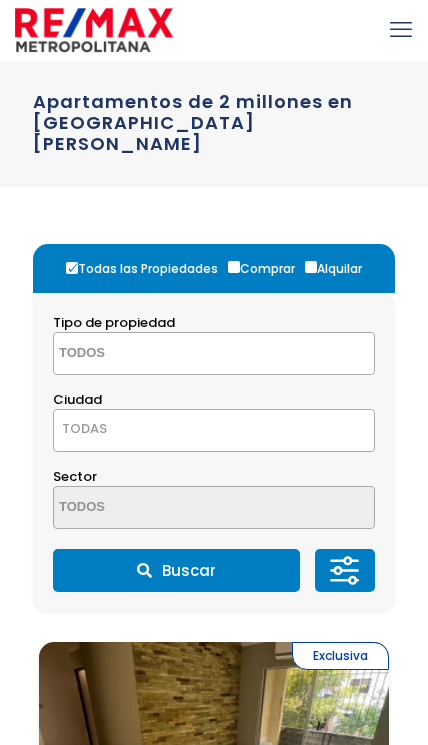 select 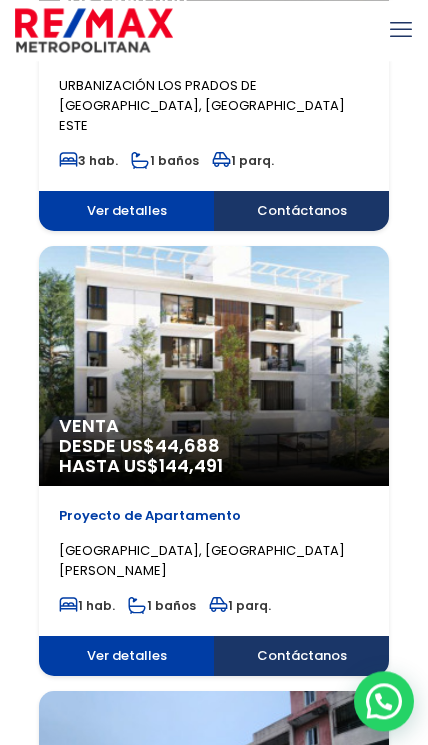 scroll, scrollTop: 2195, scrollLeft: 0, axis: vertical 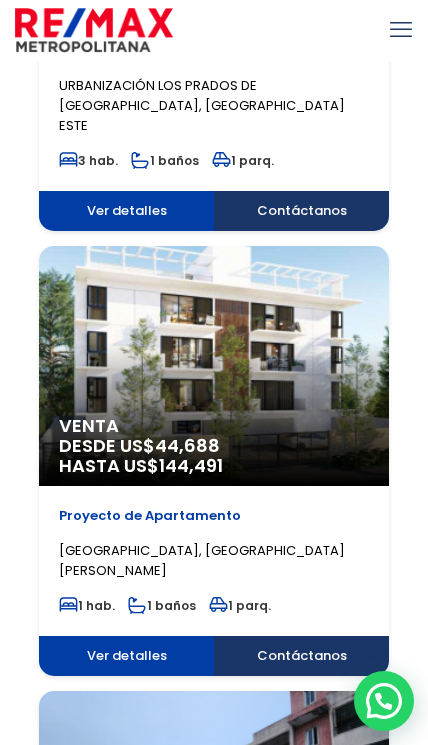 click on "CIUDAD MODELO, SANTO DOMINGO NORTE" at bounding box center (183, -1240) 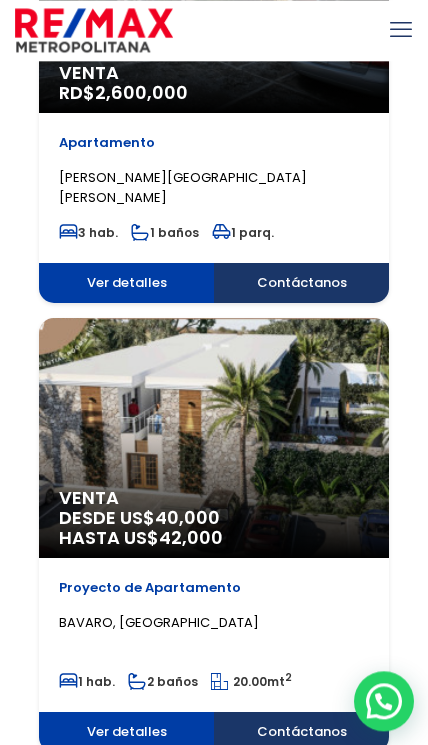 scroll, scrollTop: 3014, scrollLeft: 0, axis: vertical 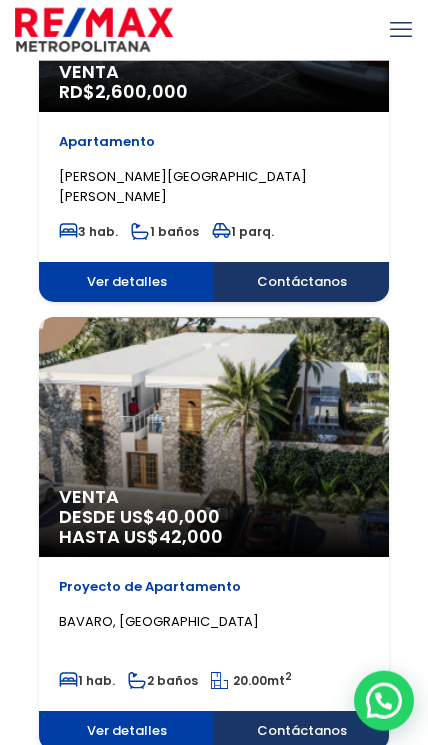 click on "Venta
DESDE US$  40,000
HASTA US$  42,000" at bounding box center (214, -2253) 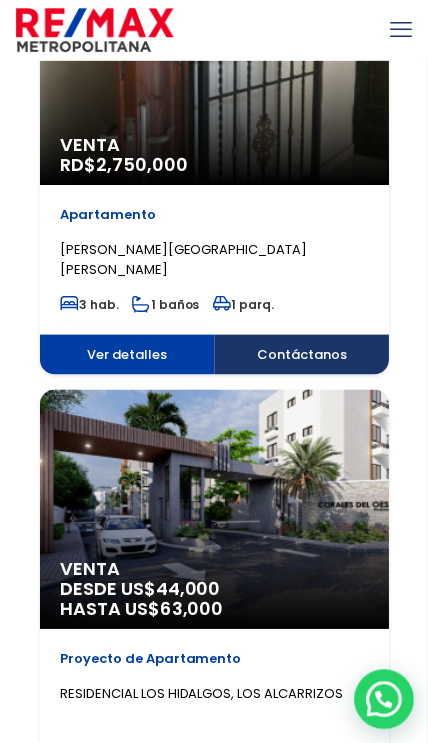 scroll, scrollTop: 4258, scrollLeft: 0, axis: vertical 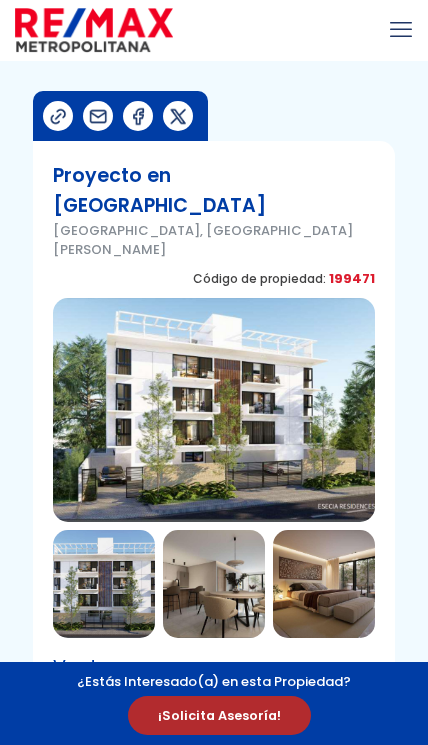 select on "DO" 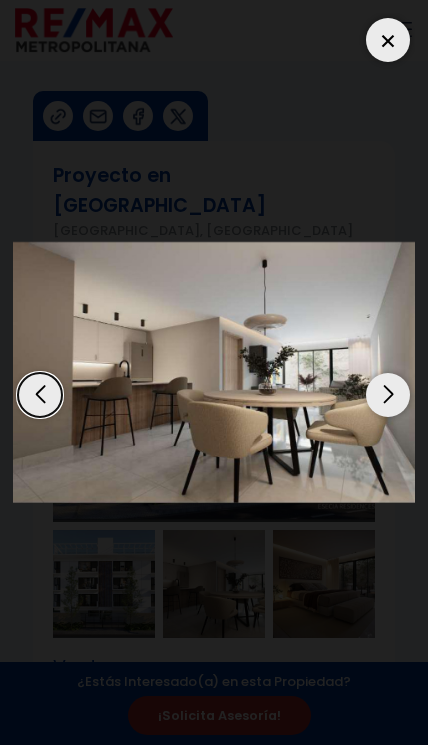 click at bounding box center [388, 395] 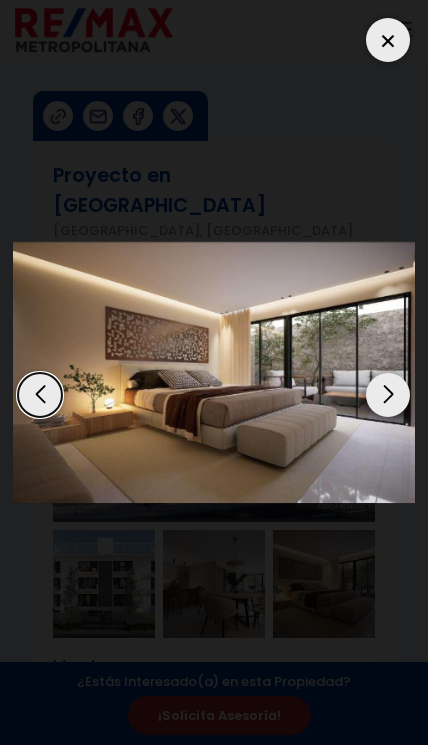 click at bounding box center [388, 395] 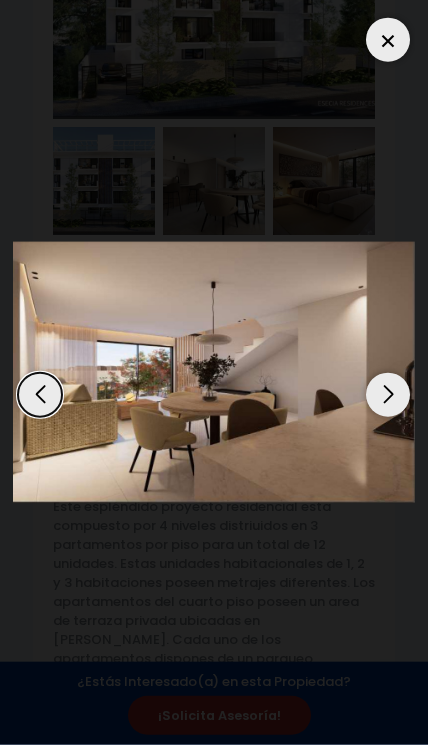 scroll, scrollTop: 404, scrollLeft: 0, axis: vertical 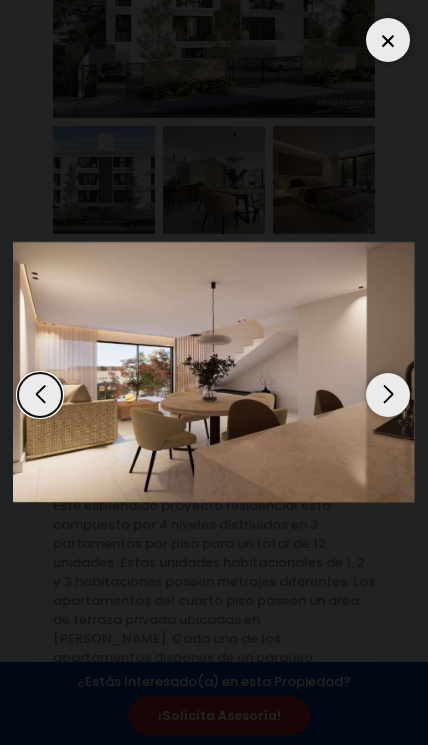 click at bounding box center (388, 395) 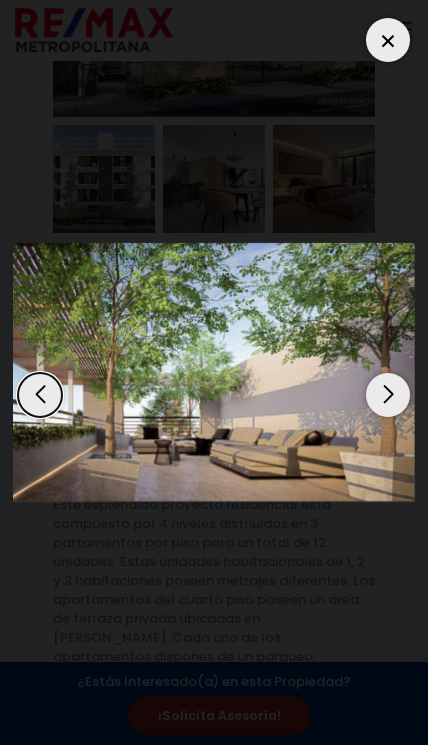 click at bounding box center (388, 40) 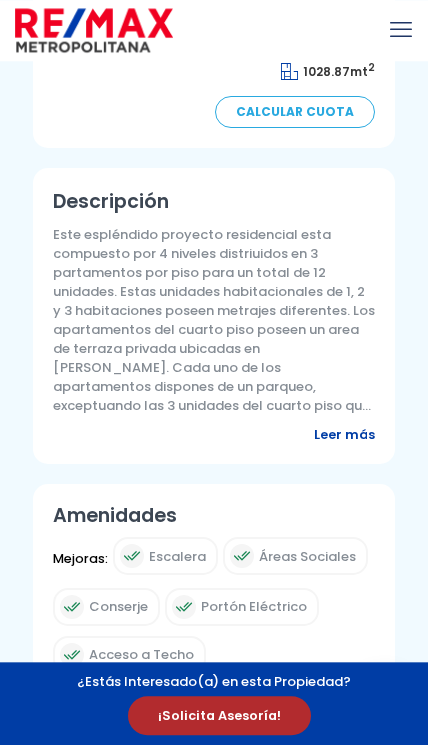 scroll, scrollTop: 674, scrollLeft: 0, axis: vertical 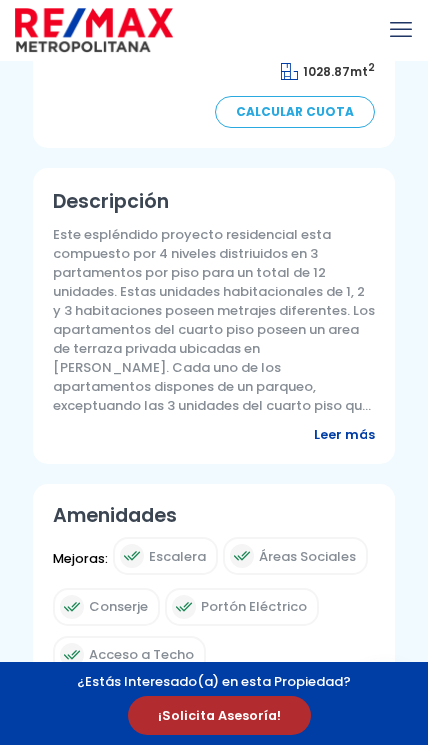 click on "Leer más" at bounding box center (344, 434) 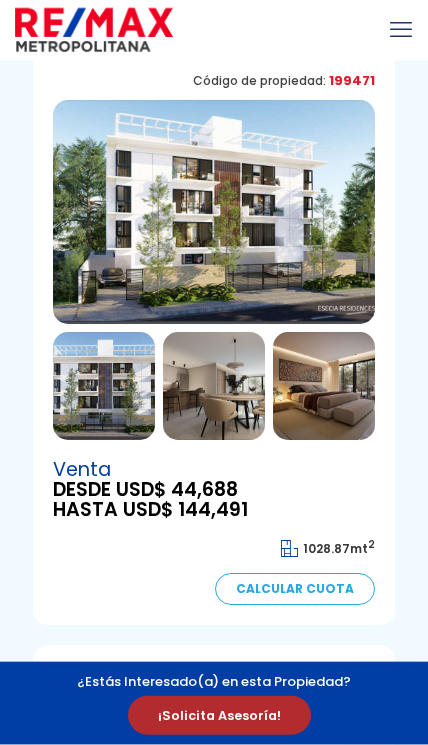 scroll, scrollTop: 198, scrollLeft: 0, axis: vertical 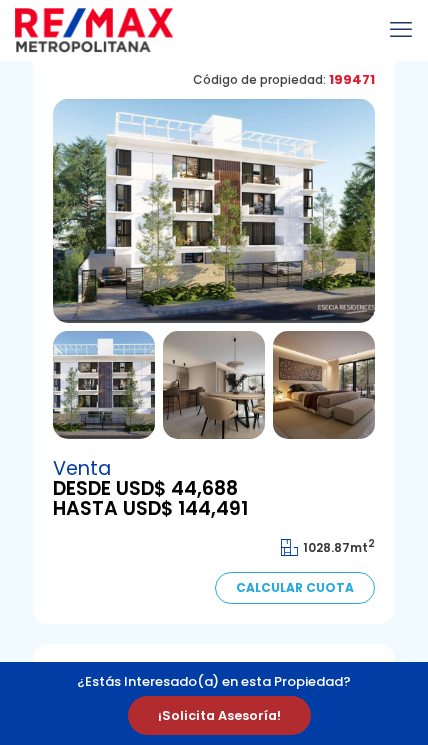 click at bounding box center (324, 385) 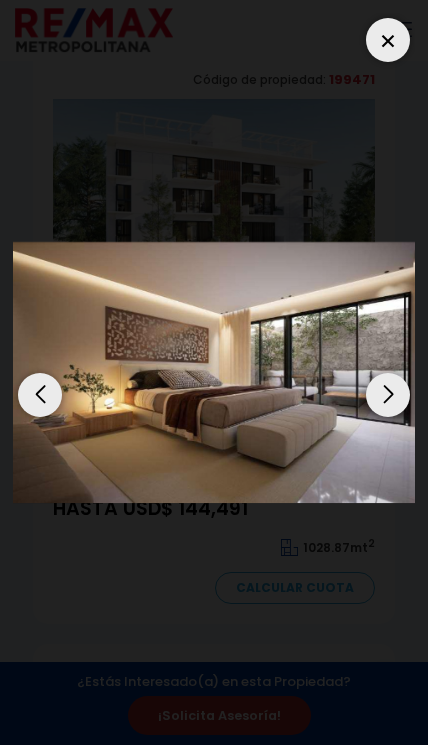 click at bounding box center [388, 395] 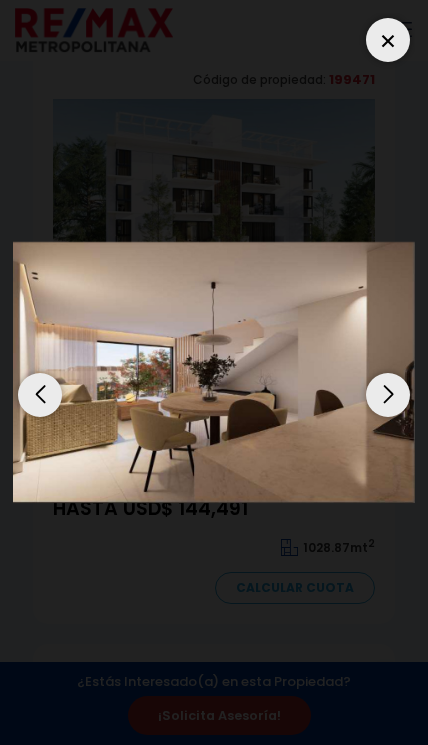 click at bounding box center [388, 395] 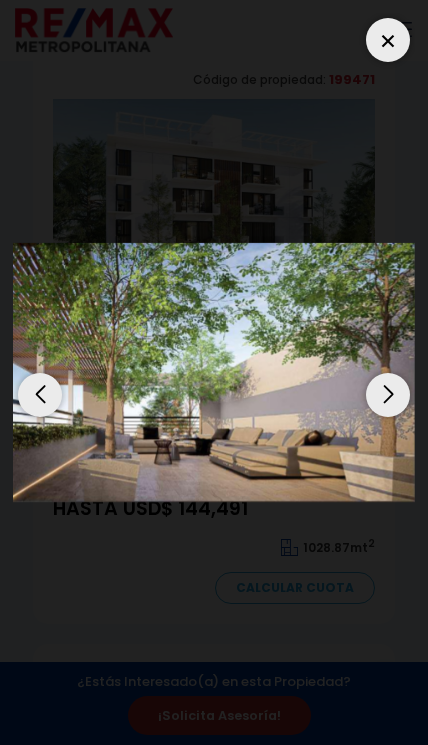click at bounding box center [388, 395] 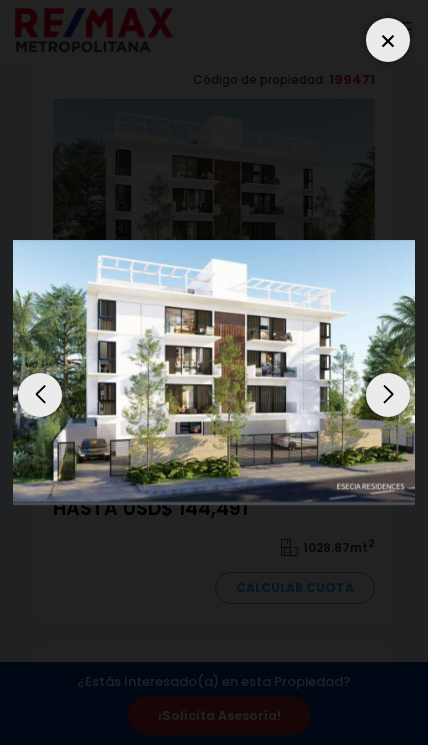 click at bounding box center [388, 395] 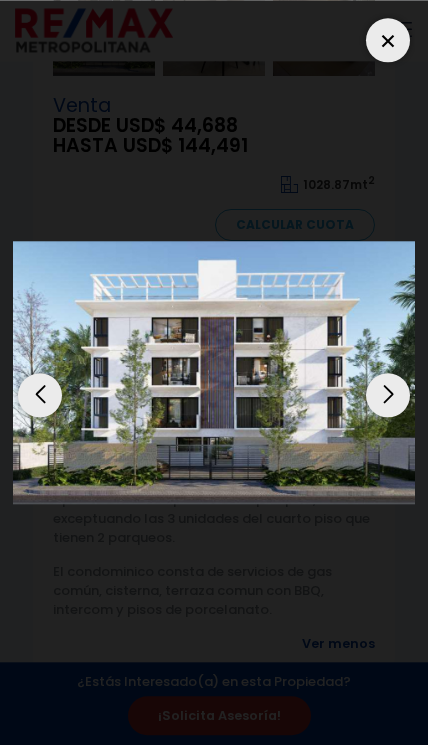 scroll, scrollTop: 600, scrollLeft: 0, axis: vertical 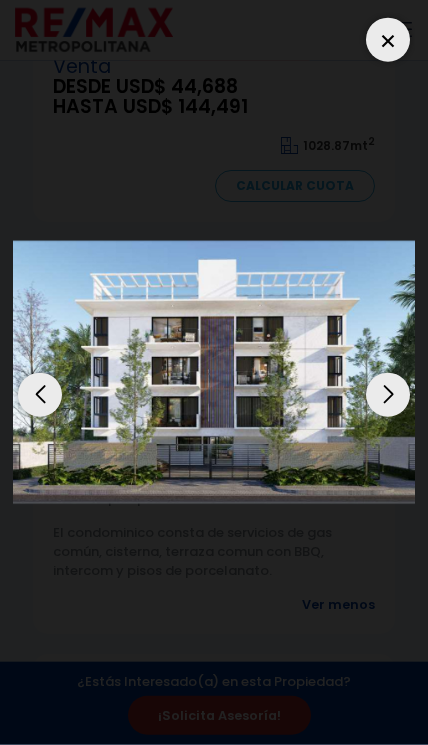 click at bounding box center [388, 40] 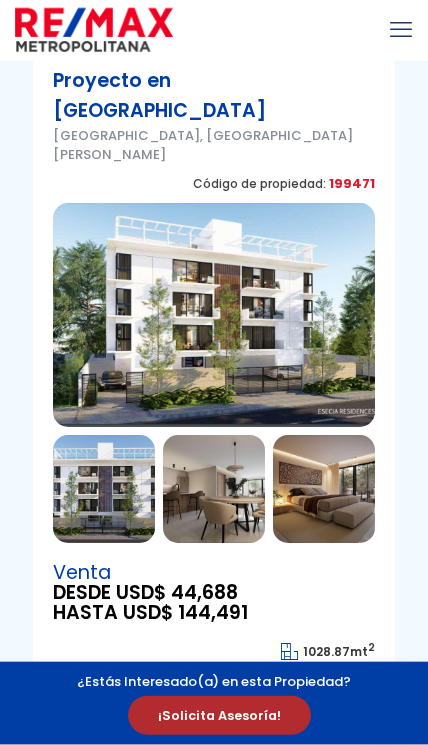 scroll, scrollTop: 0, scrollLeft: 0, axis: both 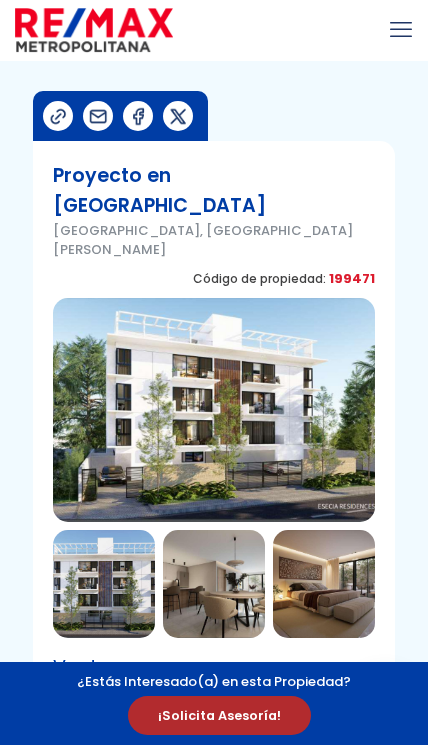 click at bounding box center [401, 29] 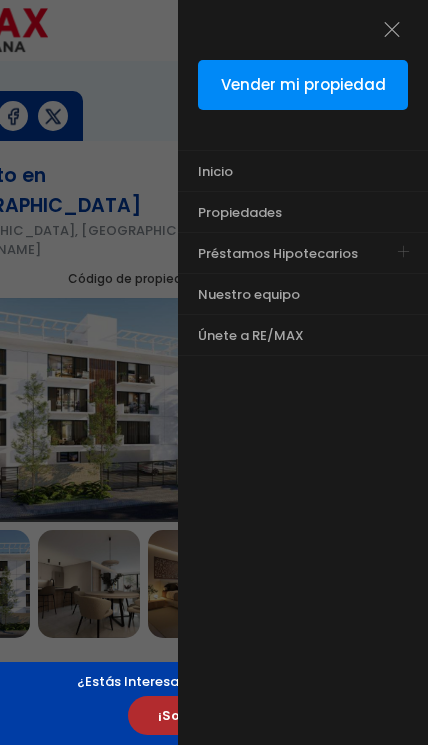 click at bounding box center [392, 29] 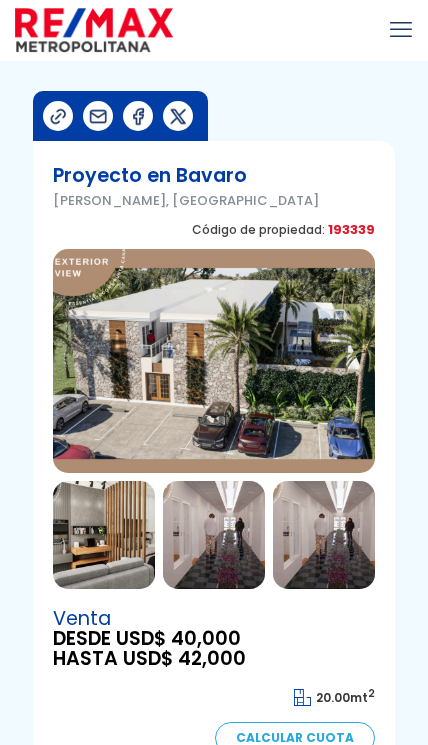 scroll, scrollTop: 0, scrollLeft: 0, axis: both 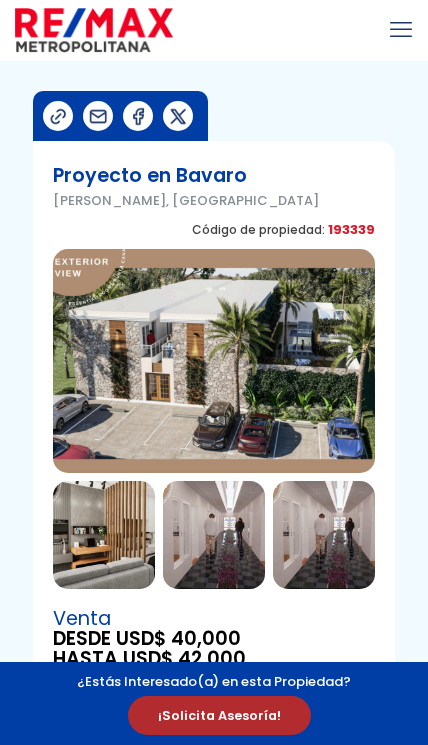select on "DO" 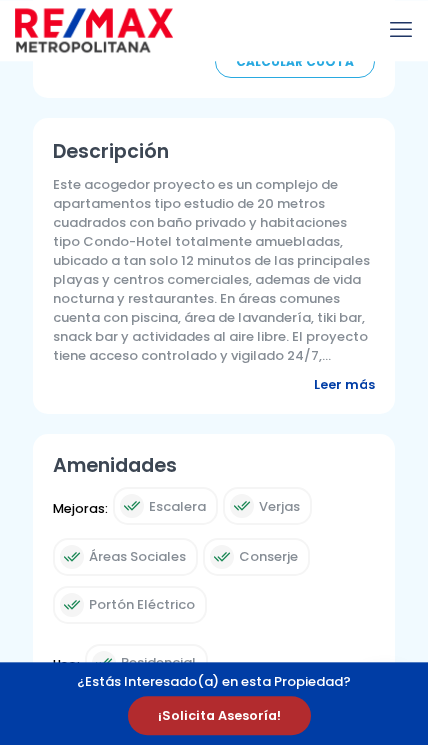 scroll, scrollTop: 678, scrollLeft: 0, axis: vertical 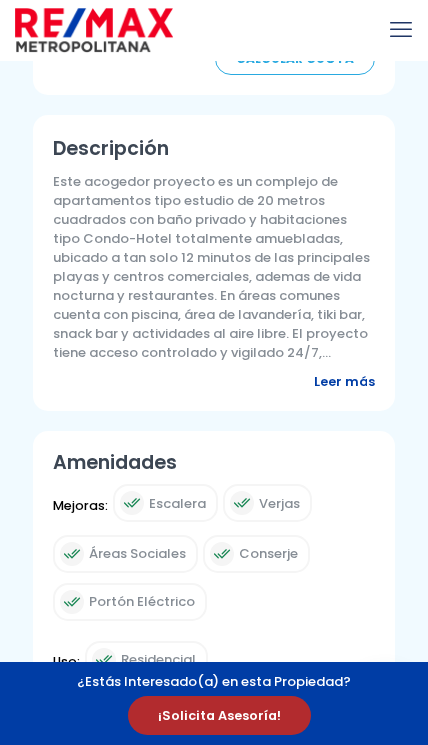 click on "Leer más" at bounding box center (344, 381) 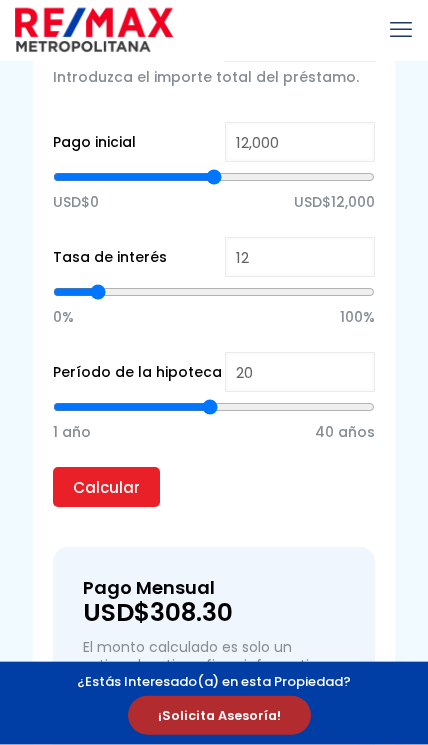 scroll, scrollTop: 1807, scrollLeft: 0, axis: vertical 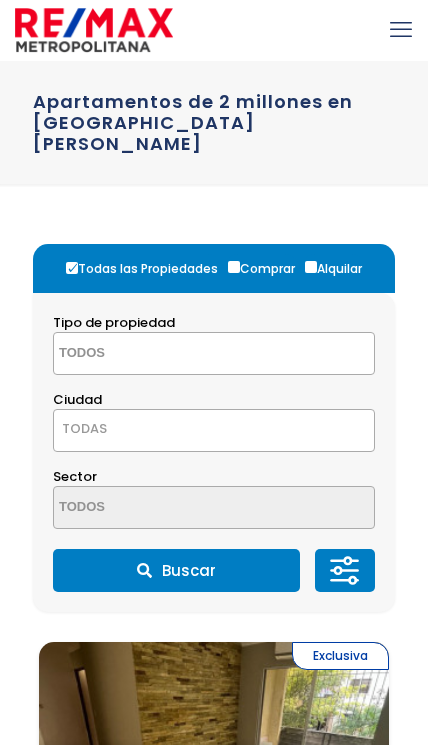 select 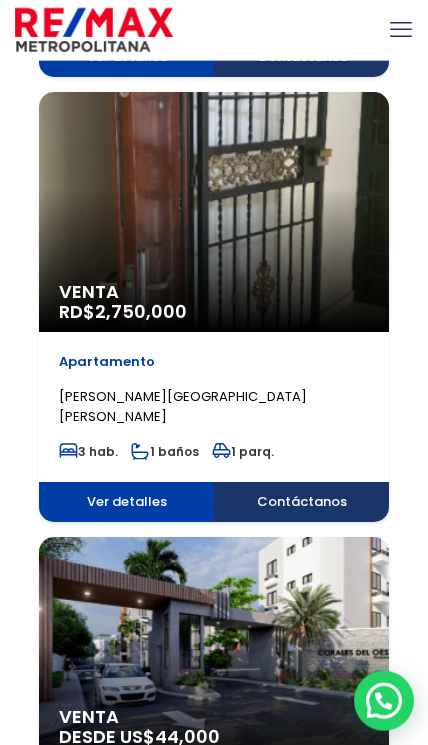 scroll, scrollTop: 4088, scrollLeft: 0, axis: vertical 